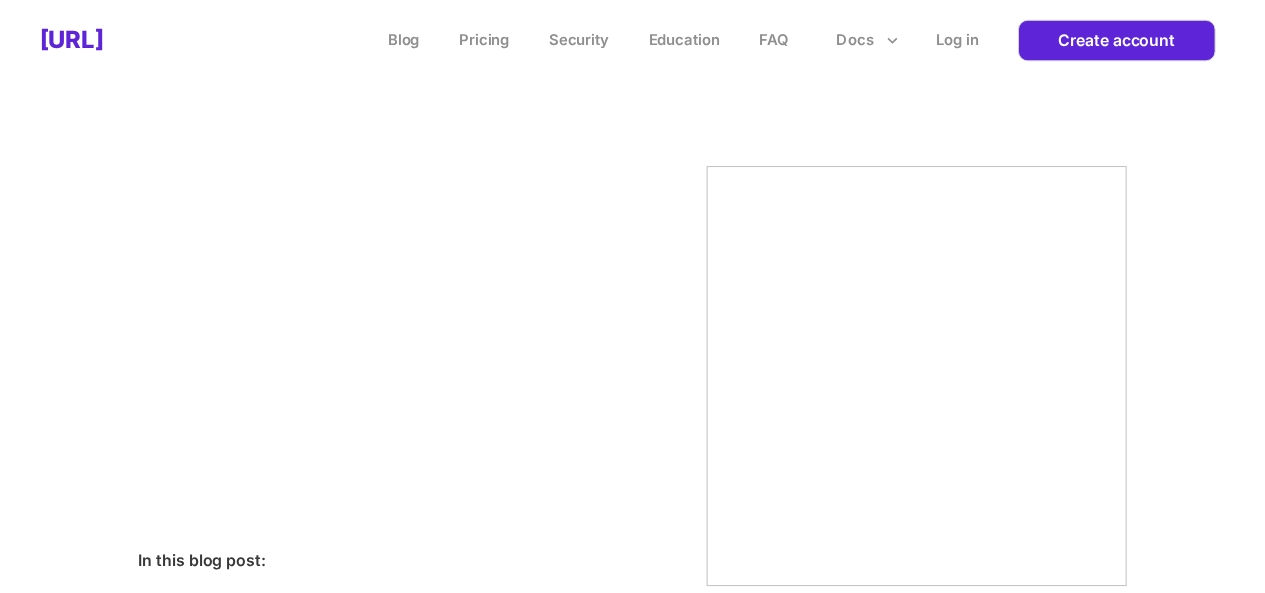 scroll, scrollTop: 0, scrollLeft: 0, axis: both 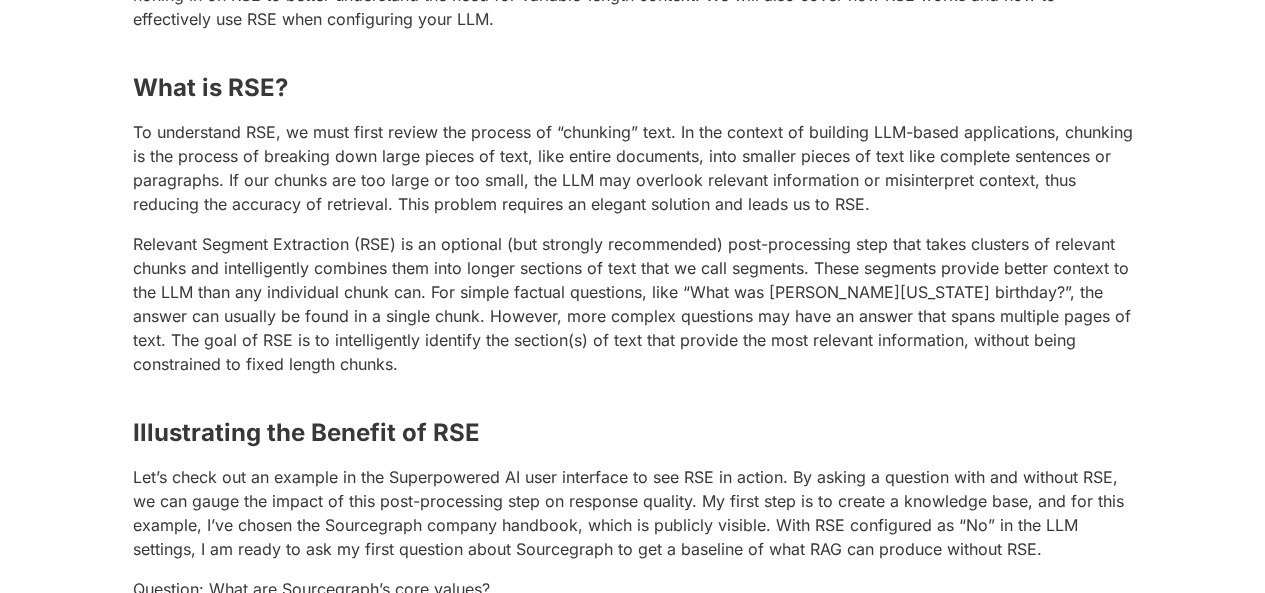 drag, startPoint x: 536, startPoint y: 207, endPoint x: 440, endPoint y: 293, distance: 128.88754 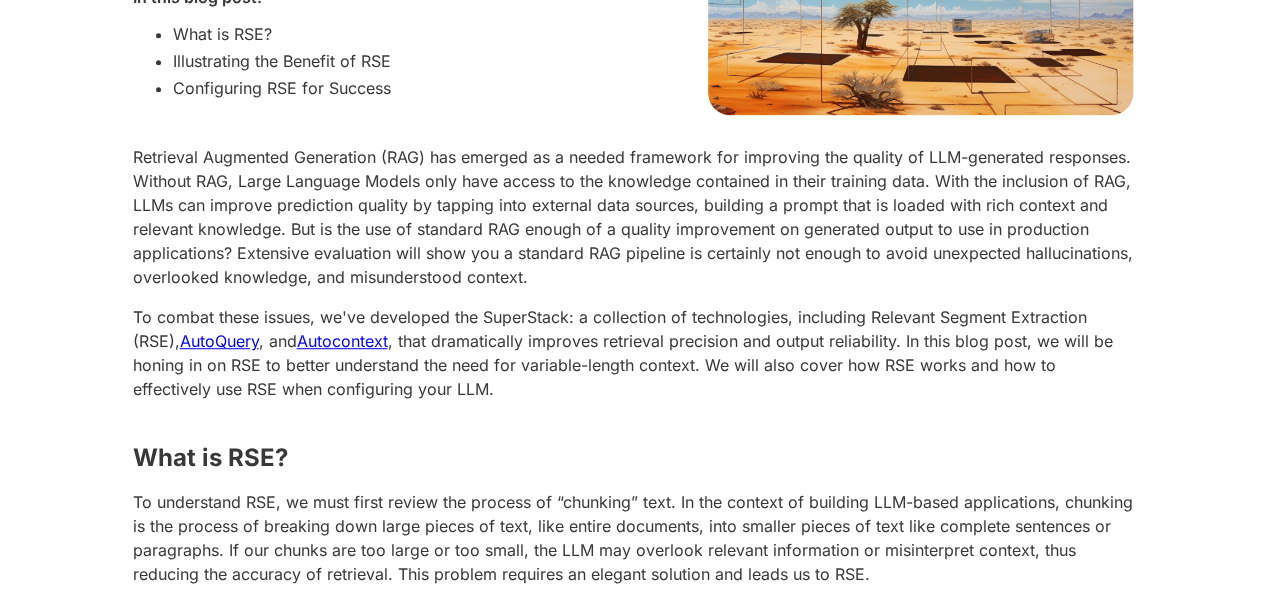 scroll, scrollTop: 480, scrollLeft: 0, axis: vertical 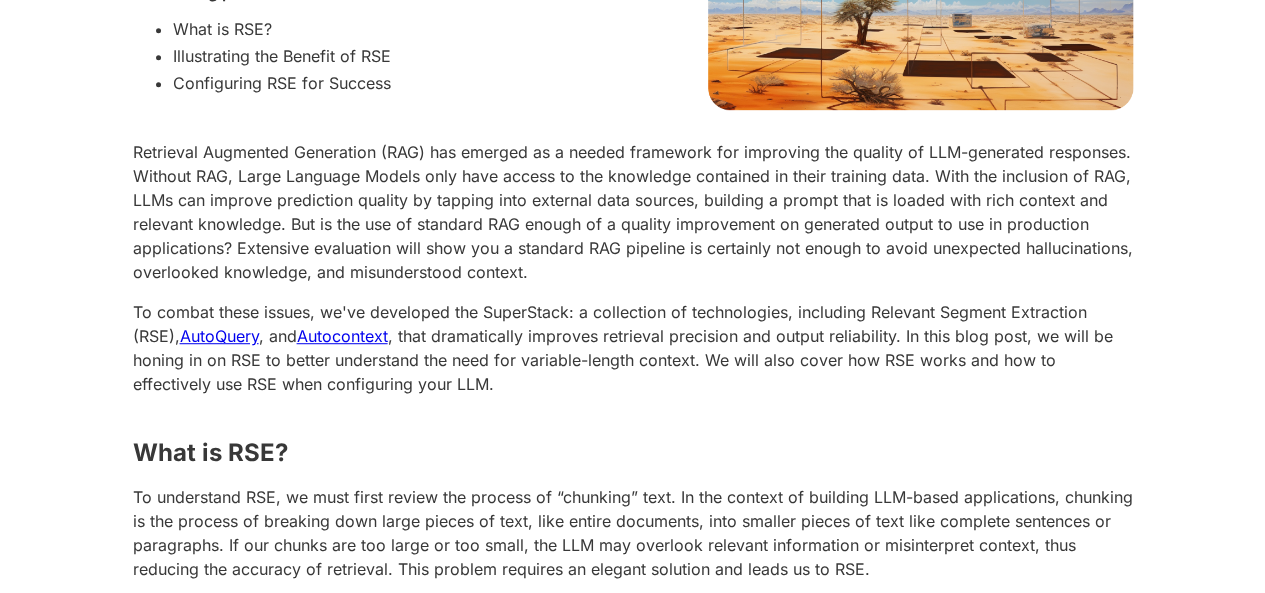 click on "To combat these issues, we've developed the SuperStack: a collection of technologies, including Relevant Segment Extraction (RSE),  AutoQuery , and  Autocontext , that dramatically improves retrieval precision and output reliability. In this blog post, we will be honing in on RSE to better understand the need for variable-length context. We will also cover how RSE works and how to effectively use RSE when configuring your LLM." at bounding box center [633, 348] 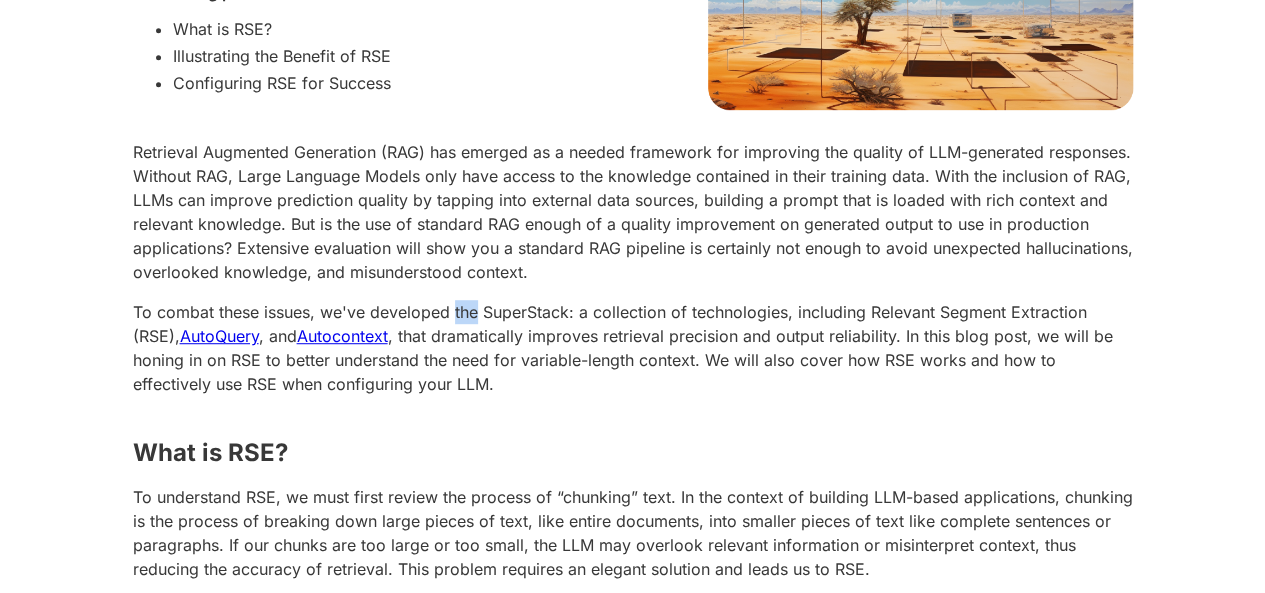 click on "To combat these issues, we've developed the SuperStack: a collection of technologies, including Relevant Segment Extraction (RSE),  AutoQuery , and  Autocontext , that dramatically improves retrieval precision and output reliability. In this blog post, we will be honing in on RSE to better understand the need for variable-length context. We will also cover how RSE works and how to effectively use RSE when configuring your LLM." at bounding box center (633, 348) 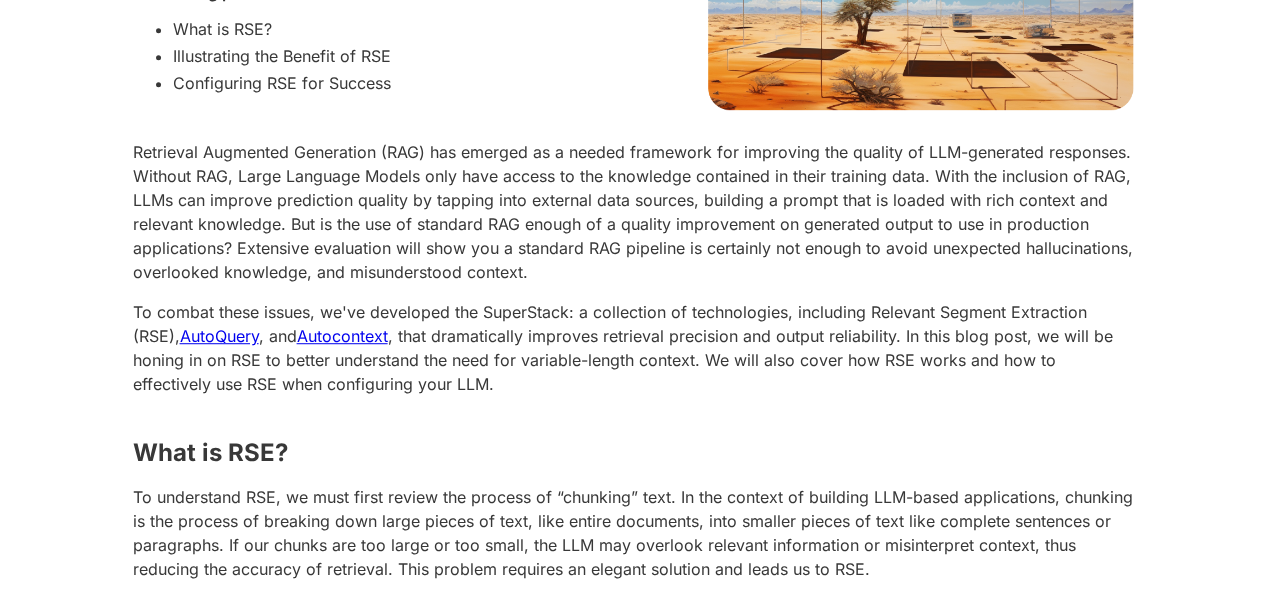 click on "To combat these issues, we've developed the SuperStack: a collection of technologies, including Relevant Segment Extraction (RSE),  AutoQuery , and  Autocontext , that dramatically improves retrieval precision and output reliability. In this blog post, we will be honing in on RSE to better understand the need for variable-length context. We will also cover how RSE works and how to effectively use RSE when configuring your LLM." at bounding box center [633, 348] 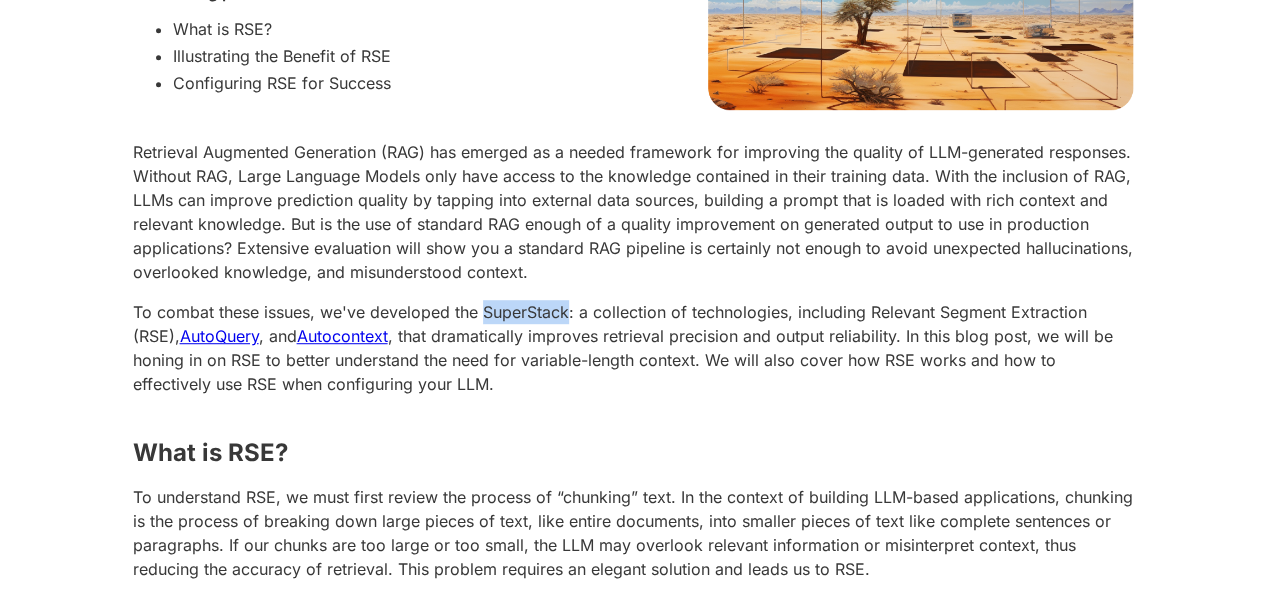 click on "To combat these issues, we've developed the SuperStack: a collection of technologies, including Relevant Segment Extraction (RSE),  AutoQuery , and  Autocontext , that dramatically improves retrieval precision and output reliability. In this blog post, we will be honing in on RSE to better understand the need for variable-length context. We will also cover how RSE works and how to effectively use RSE when configuring your LLM." at bounding box center [633, 348] 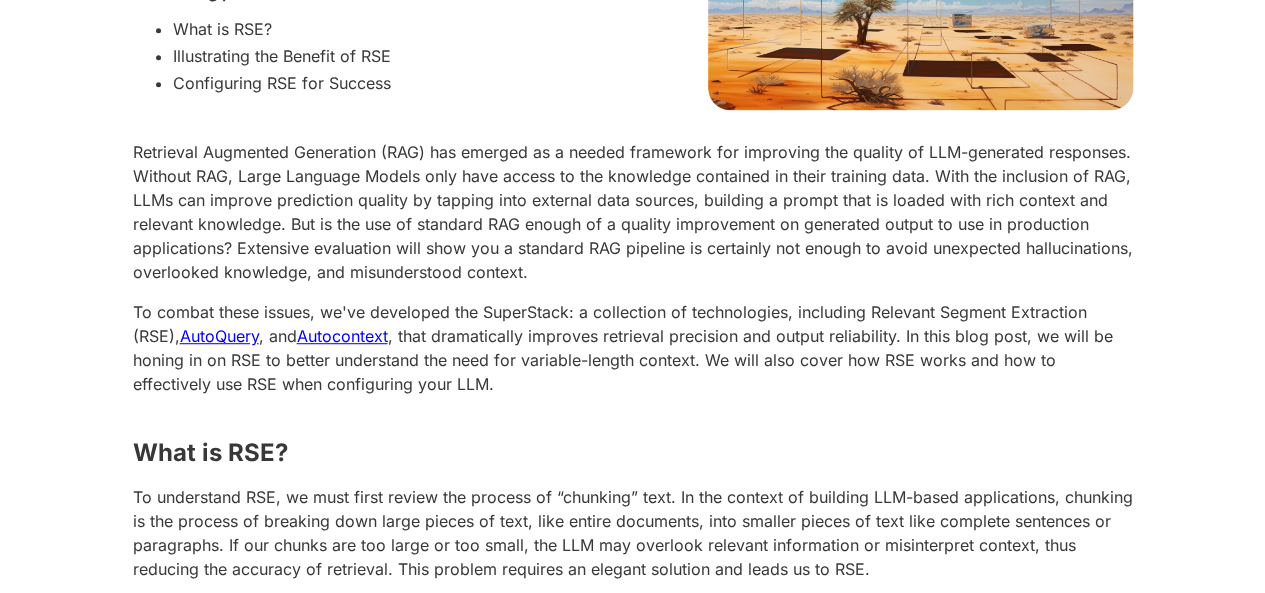 click on "To combat these issues, we've developed the SuperStack: a collection of technologies, including Relevant Segment Extraction (RSE),  AutoQuery , and  Autocontext , that dramatically improves retrieval precision and output reliability. In this blog post, we will be honing in on RSE to better understand the need for variable-length context. We will also cover how RSE works and how to effectively use RSE when configuring your LLM." at bounding box center (633, 348) 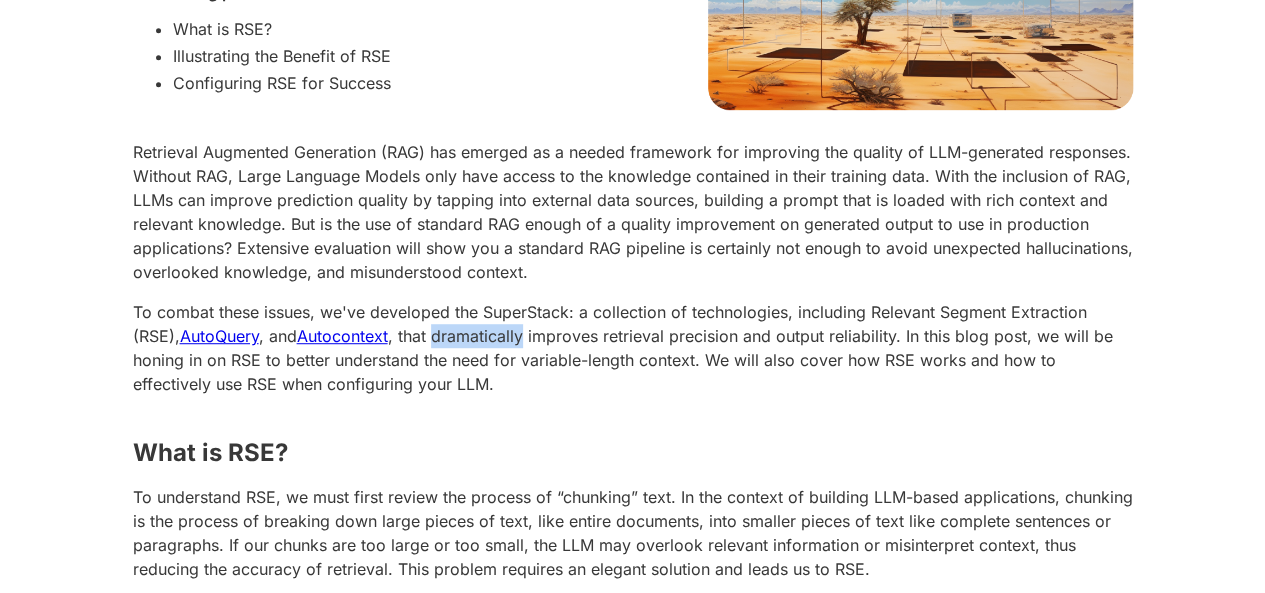 click on "To combat these issues, we've developed the SuperStack: a collection of technologies, including Relevant Segment Extraction (RSE),  AutoQuery , and  Autocontext , that dramatically improves retrieval precision and output reliability. In this blog post, we will be honing in on RSE to better understand the need for variable-length context. We will also cover how RSE works and how to effectively use RSE when configuring your LLM." at bounding box center (633, 348) 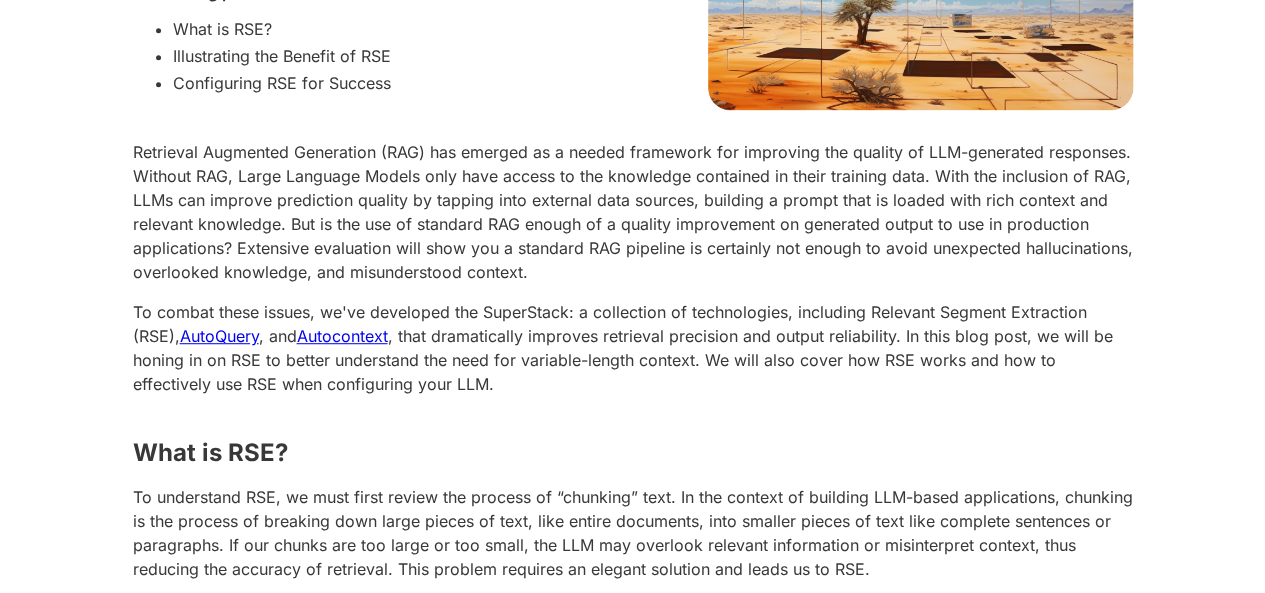 click on "To combat these issues, we've developed the SuperStack: a collection of technologies, including Relevant Segment Extraction (RSE),  AutoQuery , and  Autocontext , that dramatically improves retrieval precision and output reliability. In this blog post, we will be honing in on RSE to better understand the need for variable-length context. We will also cover how RSE works and how to effectively use RSE when configuring your LLM." at bounding box center [633, 348] 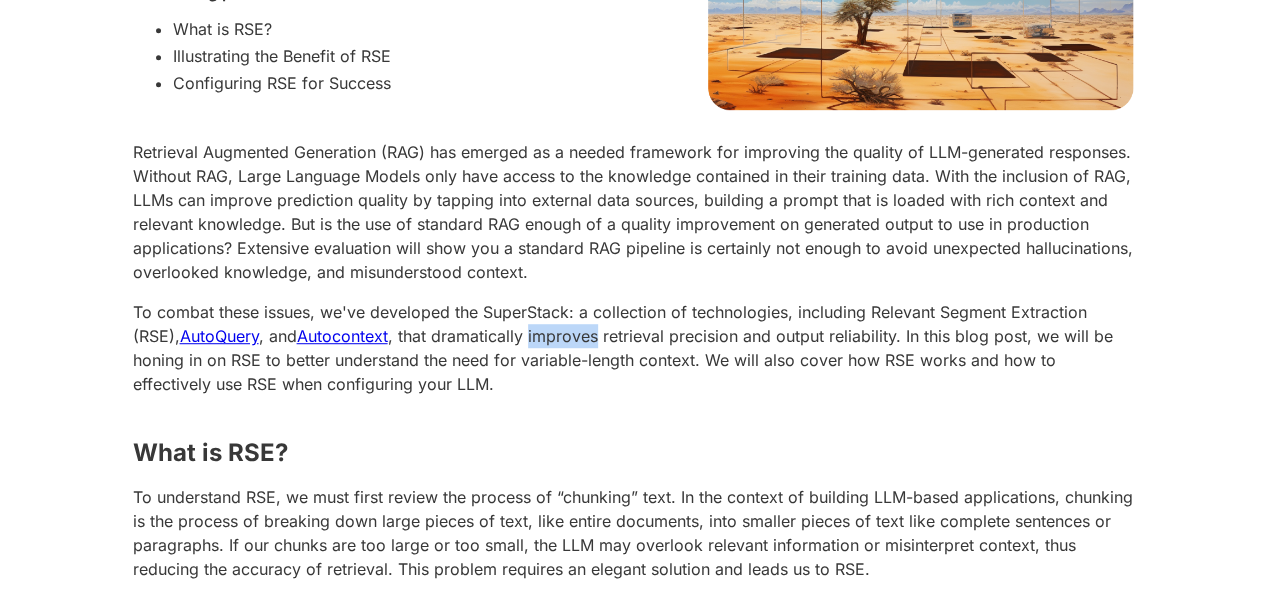 click on "To combat these issues, we've developed the SuperStack: a collection of technologies, including Relevant Segment Extraction (RSE),  AutoQuery , and  Autocontext , that dramatically improves retrieval precision and output reliability. In this blog post, we will be honing in on RSE to better understand the need for variable-length context. We will also cover how RSE works and how to effectively use RSE when configuring your LLM." at bounding box center (633, 348) 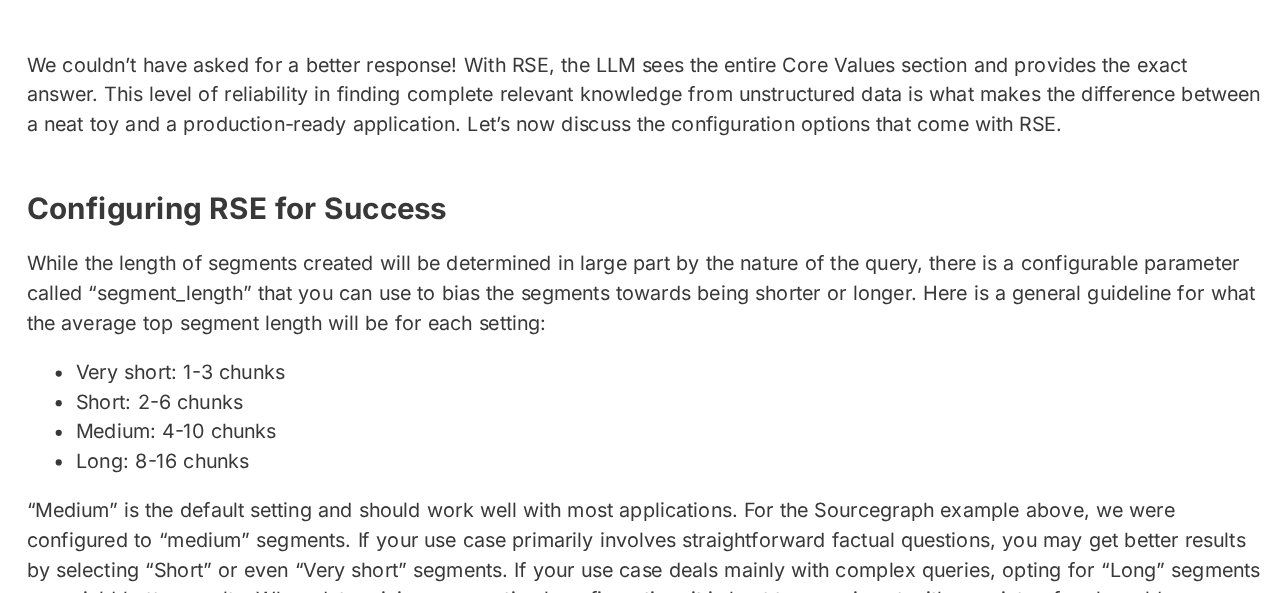 scroll, scrollTop: 1643, scrollLeft: 0, axis: vertical 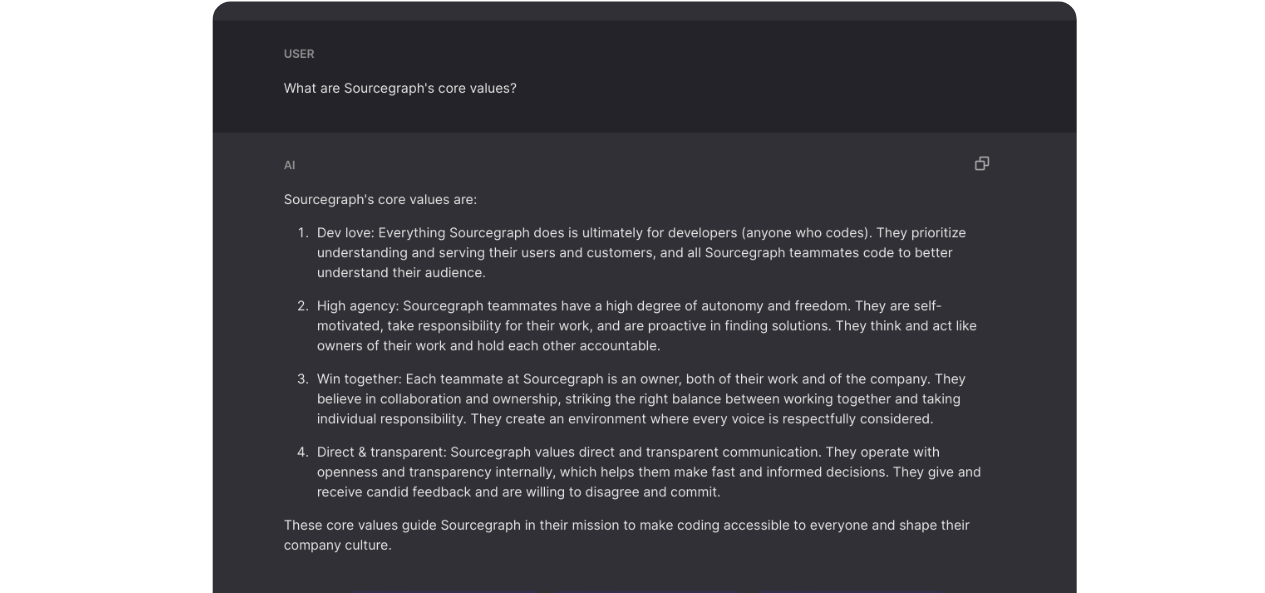click on "The answer above seems somewhat generic, giving me pause to think that this is precisely what is written in the Sourcegraph handbook. Let’s see what the right answer is." at bounding box center (633, -113) 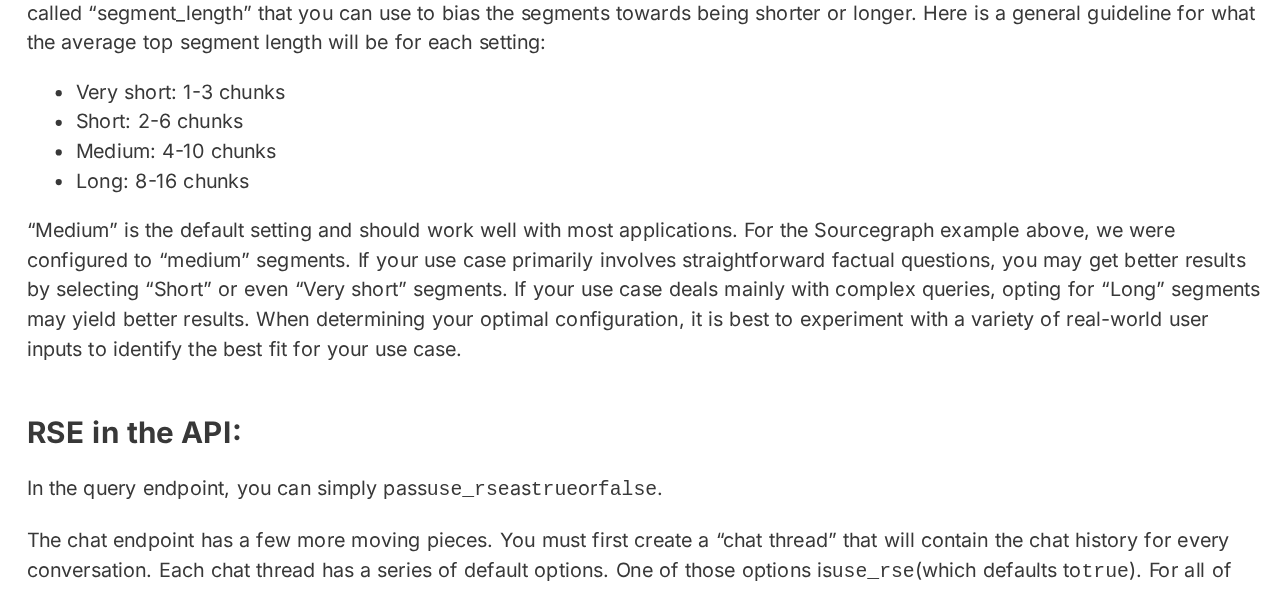 scroll, scrollTop: 2380, scrollLeft: 0, axis: vertical 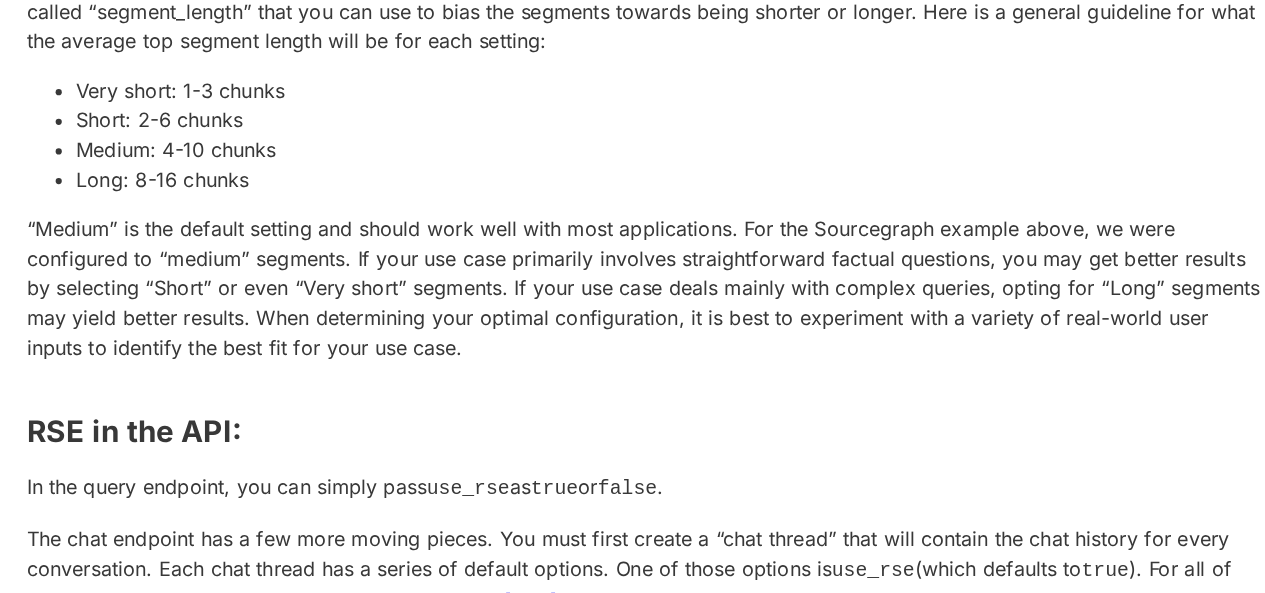 click on "Hmm, the LLM response to our question was clearly a generalized one, lacking specificity from the real text. Unfortunately, without RSE, the LLM could only see bits and pieces of this section in the document and couldn’t retrieve the exact answer from the handbook." at bounding box center [633, -730] 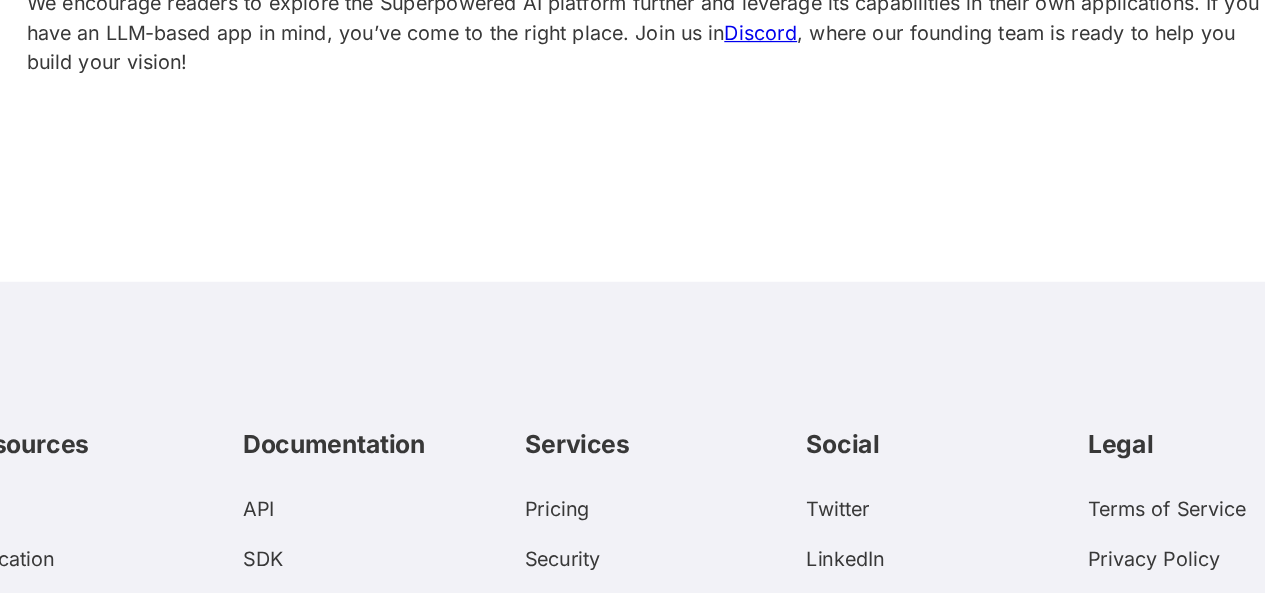 scroll, scrollTop: 2973, scrollLeft: 0, axis: vertical 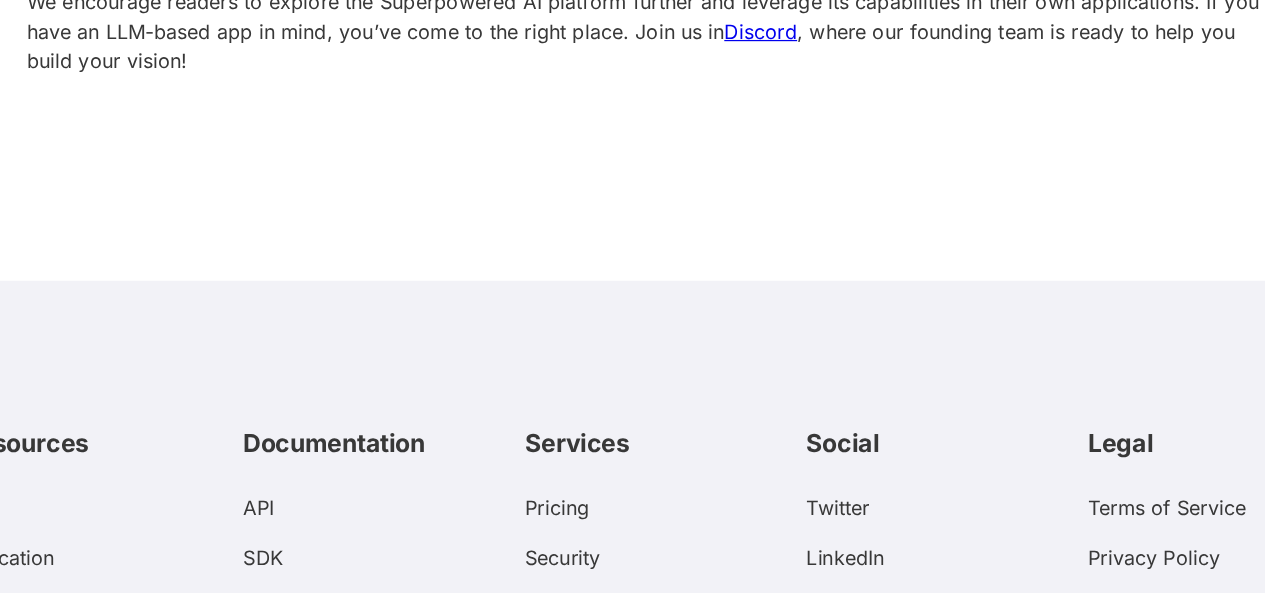 click on "We couldn’t have asked for a better response! With RSE, the LLM sees the entire Core Values section and provides the exact answer. This level of reliability in finding complete relevant knowledge from unstructured data is what makes the difference between a neat toy and a production-ready application. Let’s now discuss the configuration options that come with RSE." at bounding box center (633, -633) 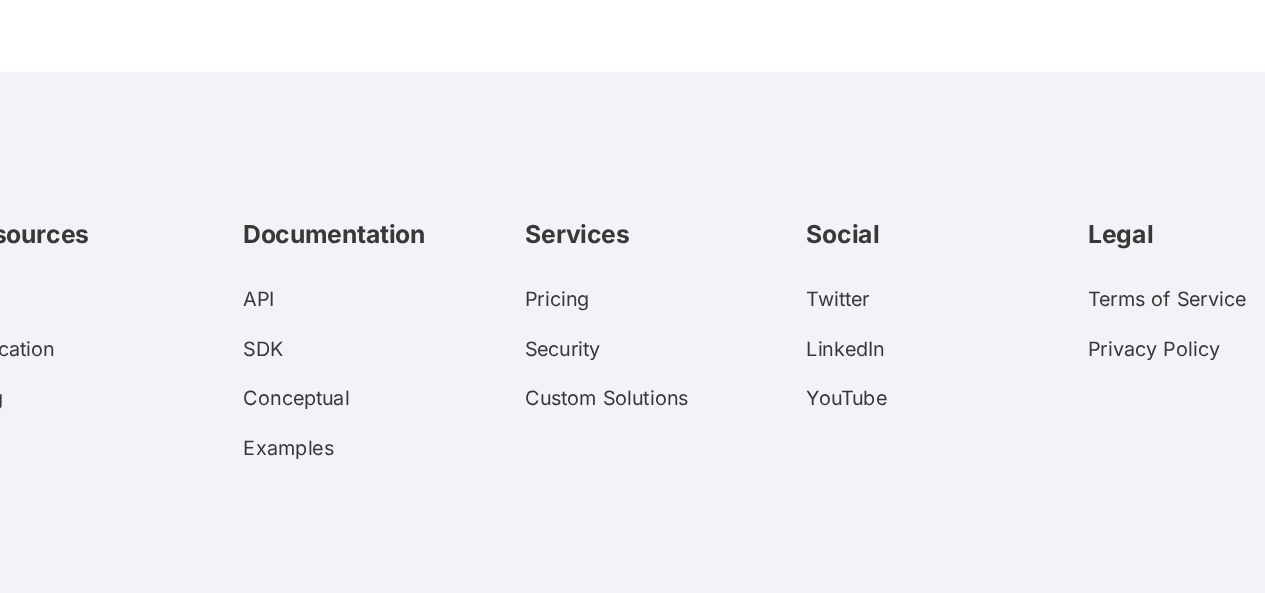 scroll, scrollTop: 3146, scrollLeft: 0, axis: vertical 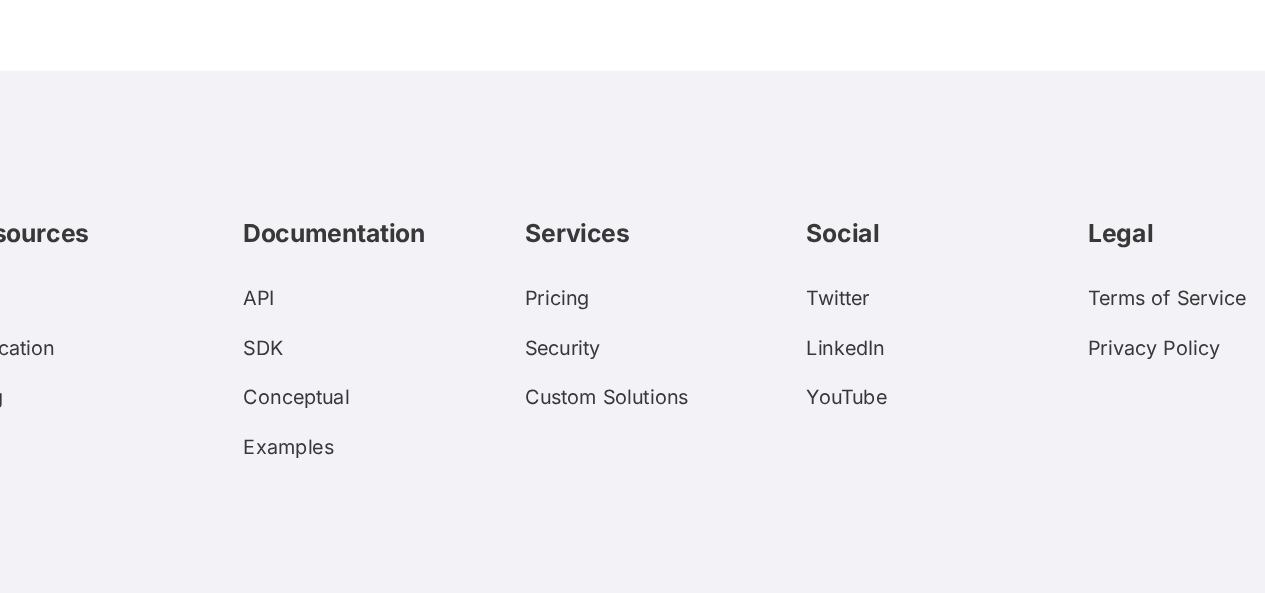 click on "While the length of segments created will be determined in large part by the nature of the query, there is a configurable parameter called “segment_length” that you can use to bias the segments towards being shorter or longer. Here is a general guideline for what the average top segment length will be for each setting:" at bounding box center [633, -642] 